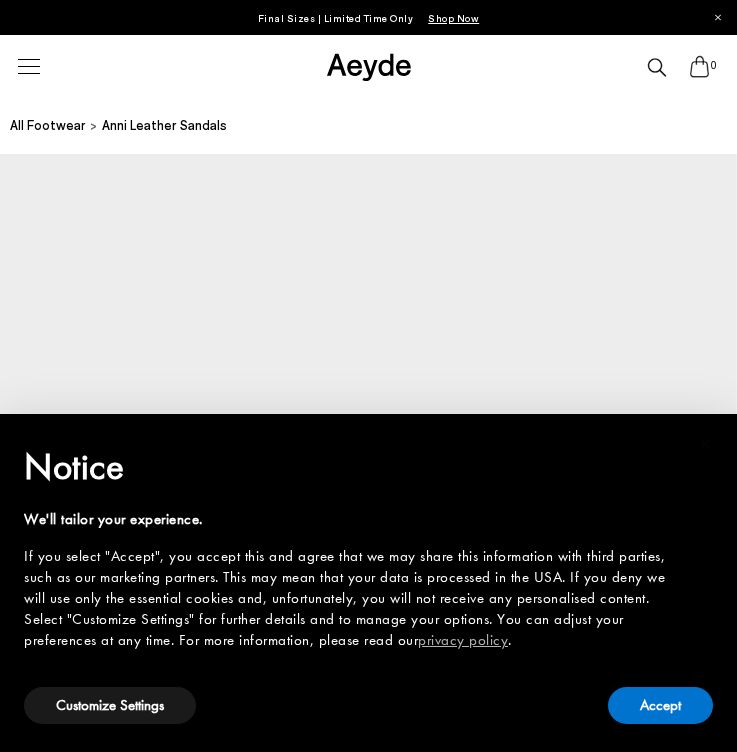 scroll, scrollTop: 0, scrollLeft: 0, axis: both 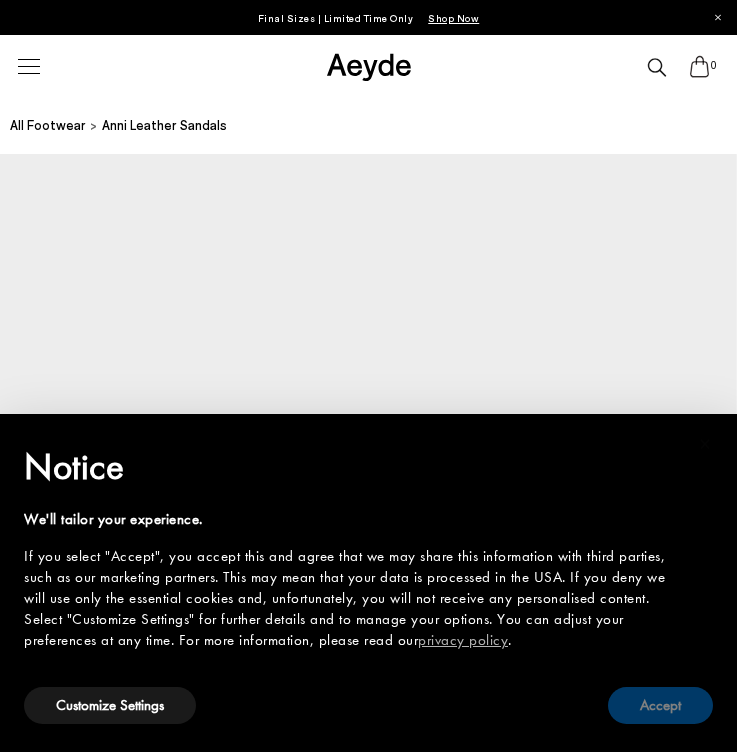 click on "Accept" at bounding box center [660, 705] 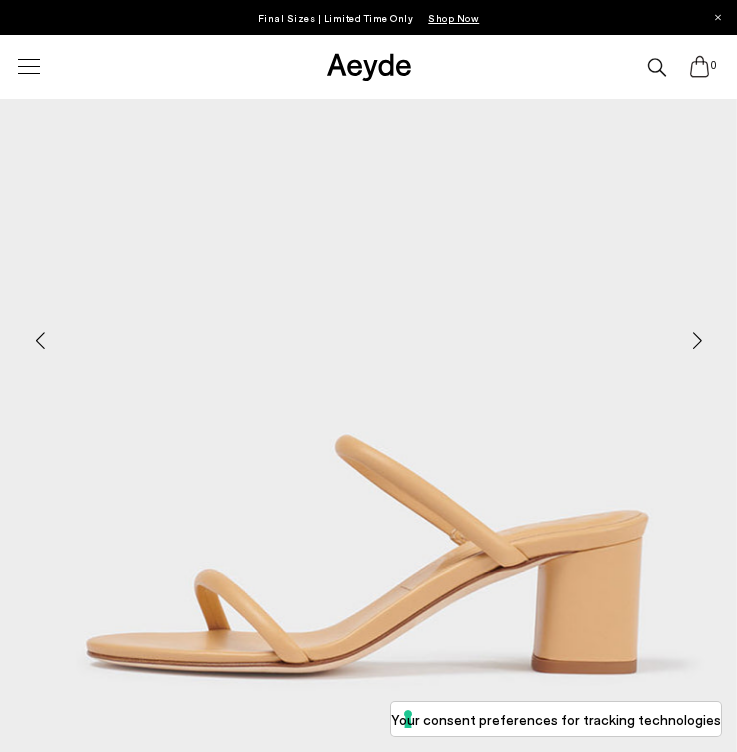 scroll, scrollTop: 389, scrollLeft: 0, axis: vertical 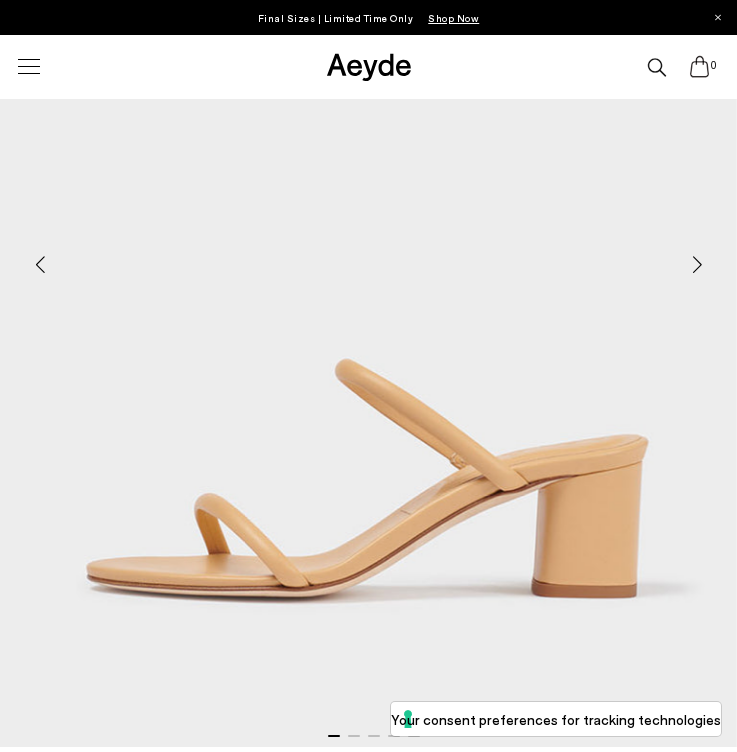 click at bounding box center [697, 264] 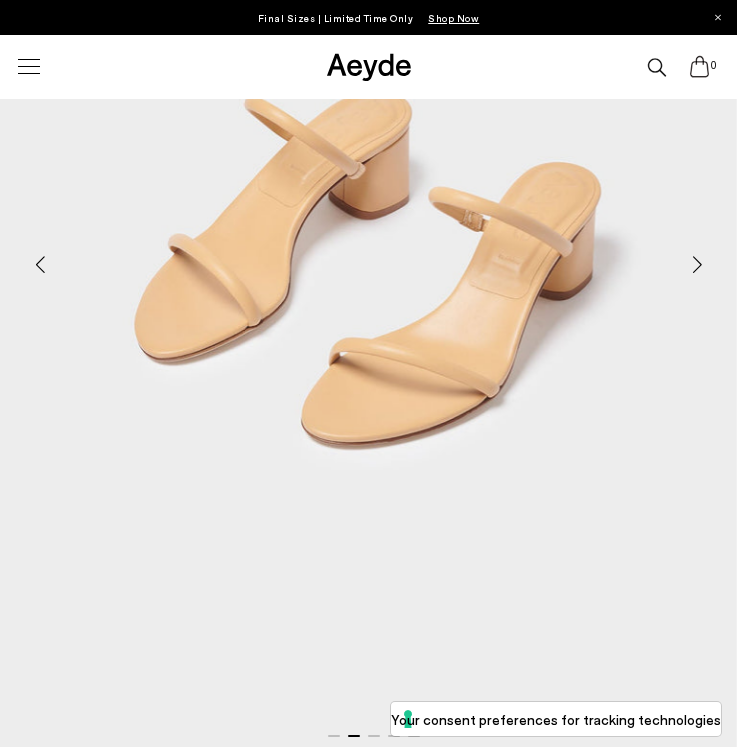 click at bounding box center [697, 264] 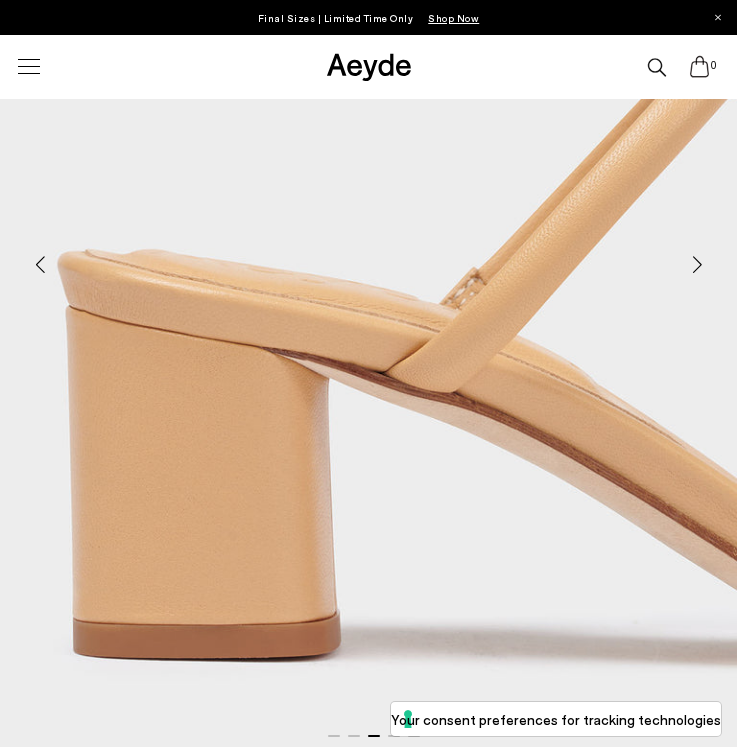 click at bounding box center (697, 264) 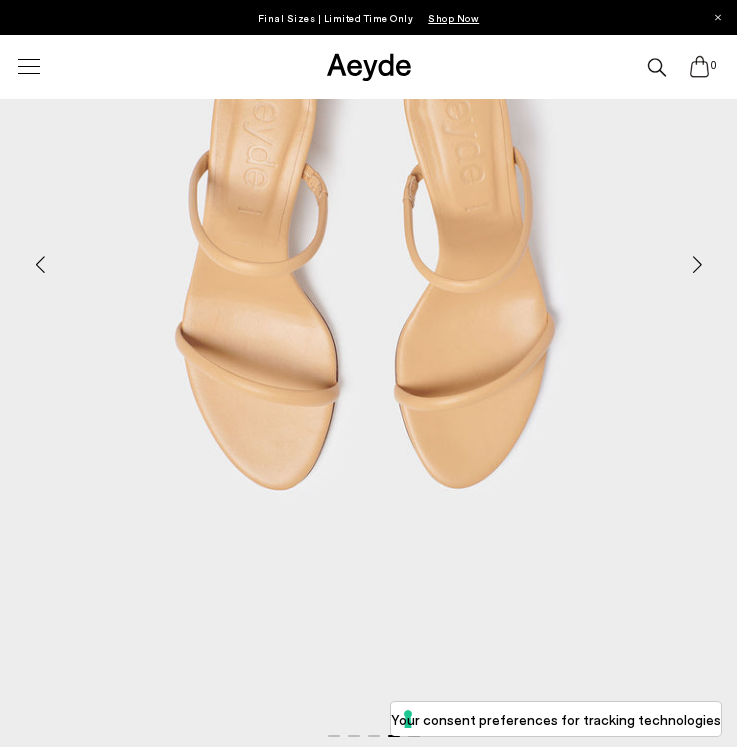 click at bounding box center (697, 264) 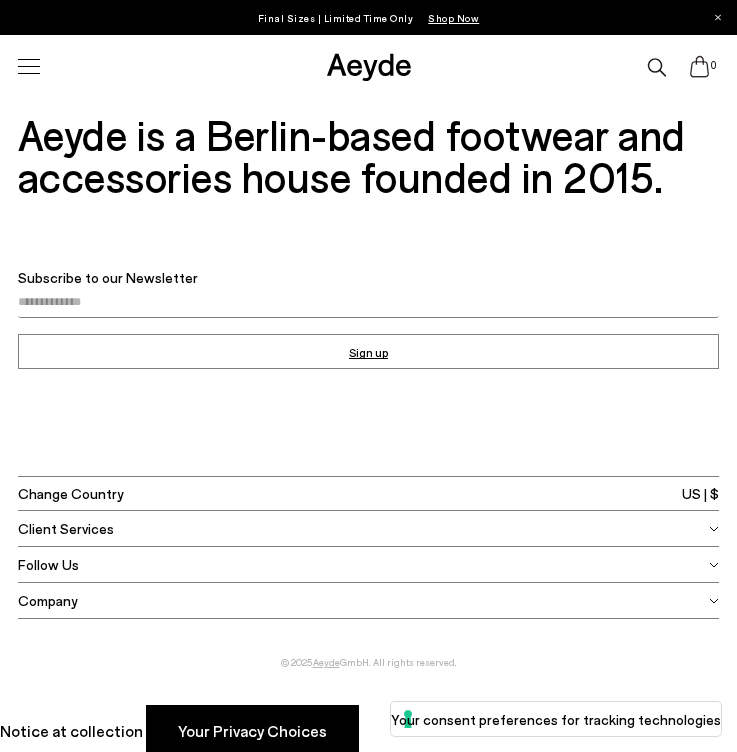 scroll, scrollTop: 2314, scrollLeft: 0, axis: vertical 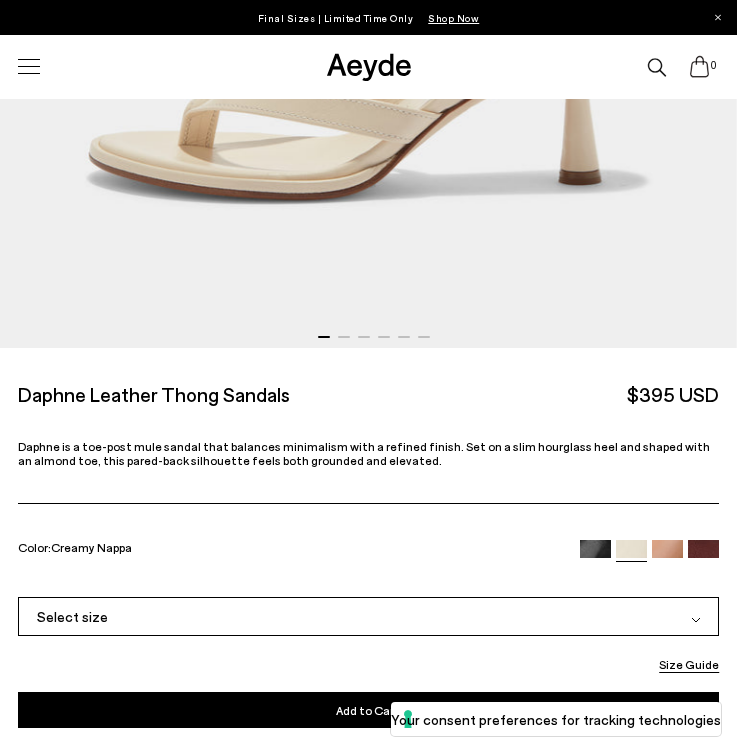 click on "Select size" at bounding box center [369, 616] 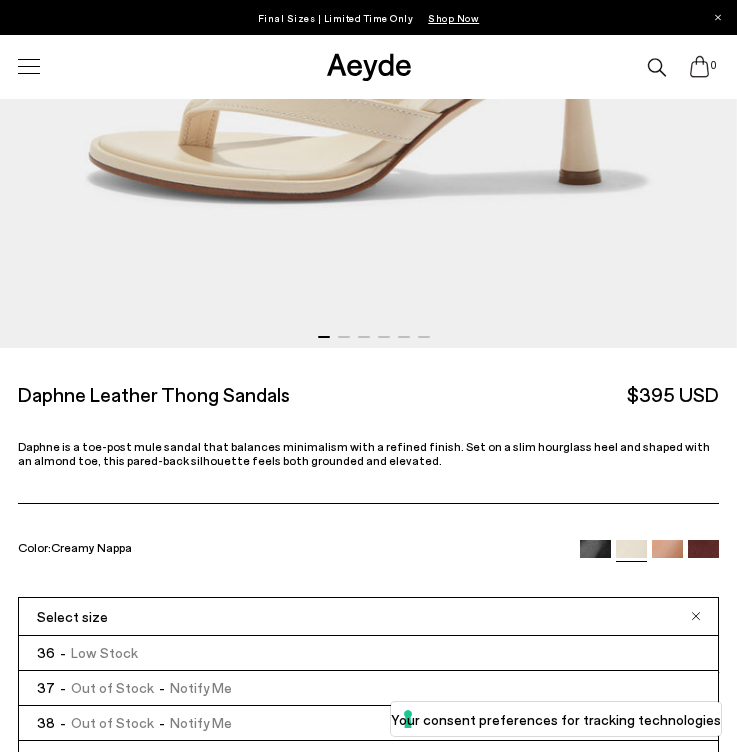 click on "37
- Out of Stock - Notify Me" at bounding box center [369, 688] 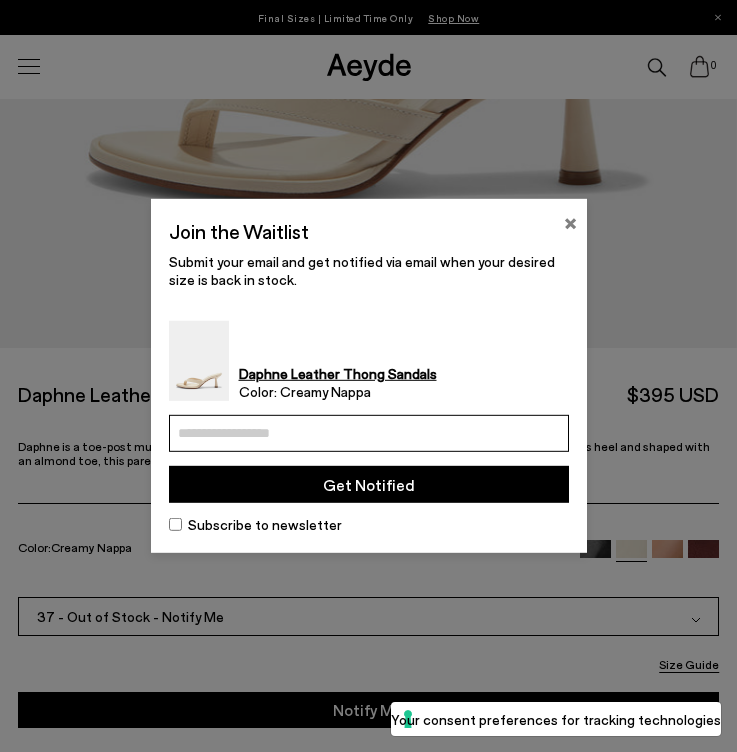click on "×" at bounding box center [570, 221] 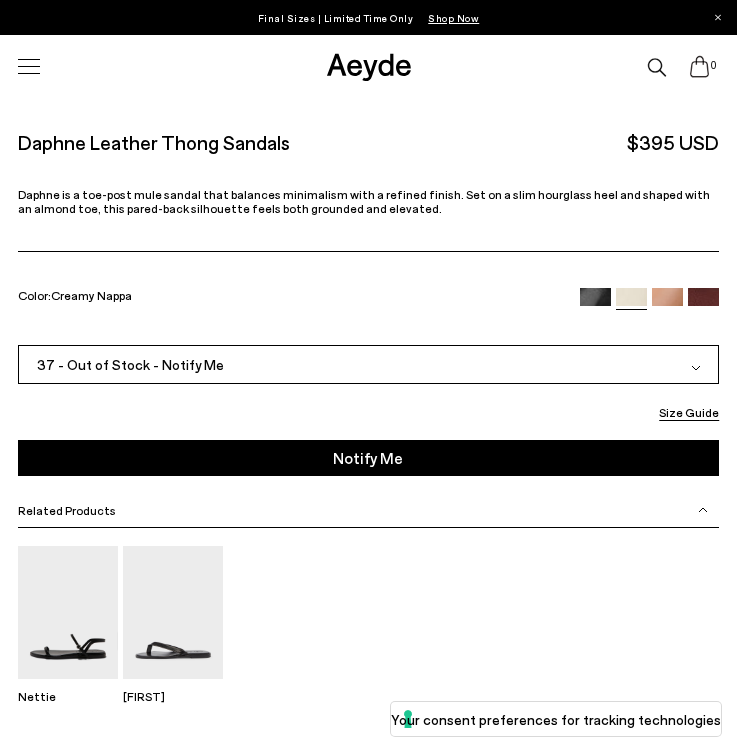 scroll, scrollTop: 1057, scrollLeft: 0, axis: vertical 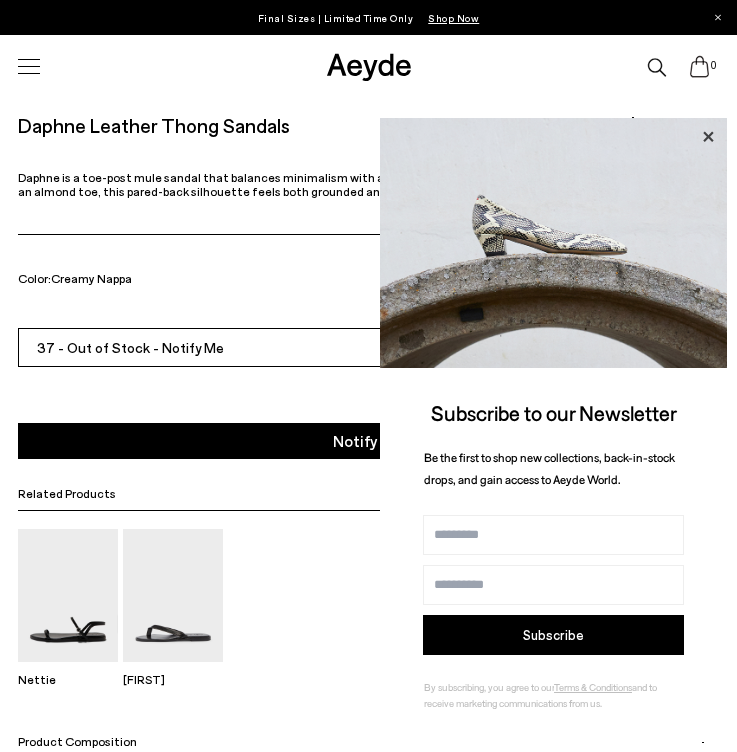 click 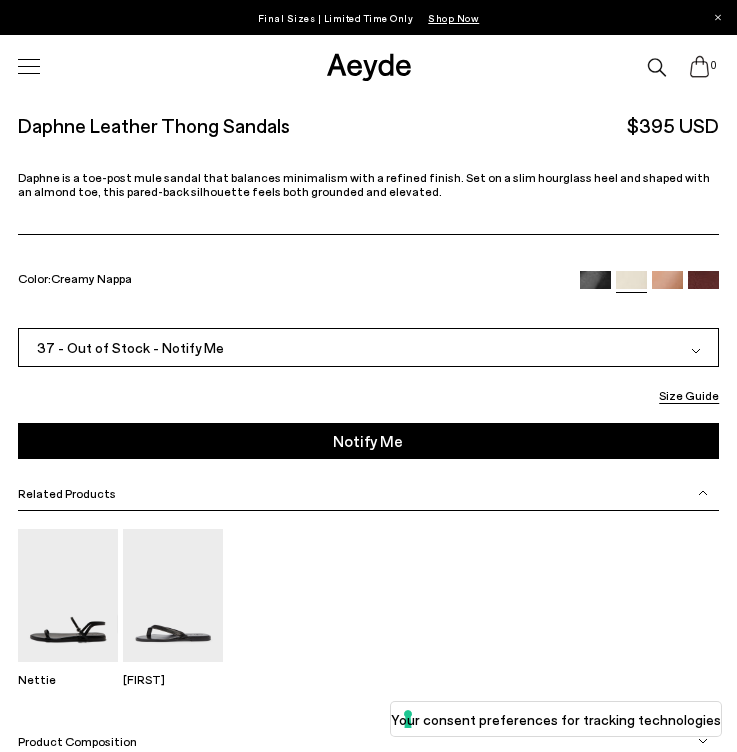 click at bounding box center (667, 286) 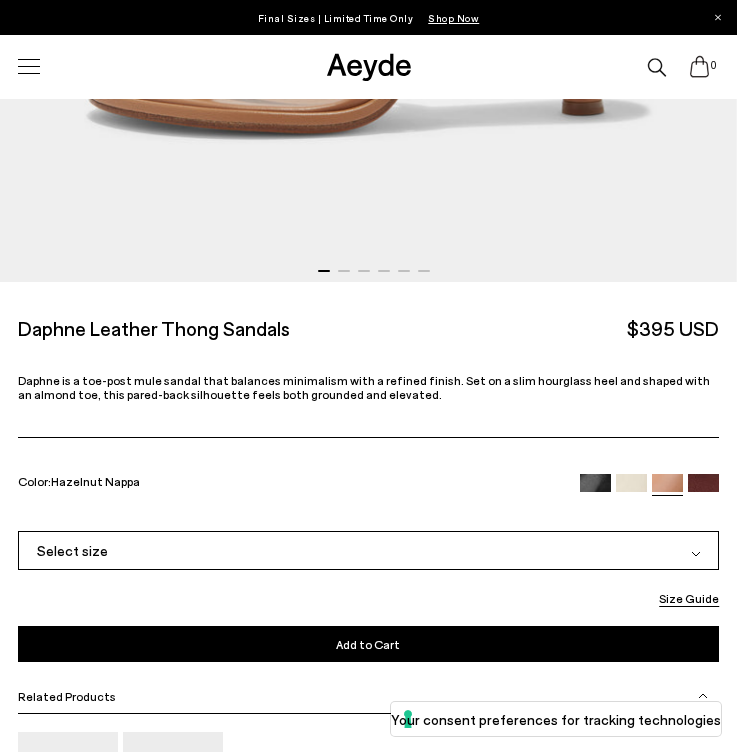 scroll, scrollTop: 880, scrollLeft: 0, axis: vertical 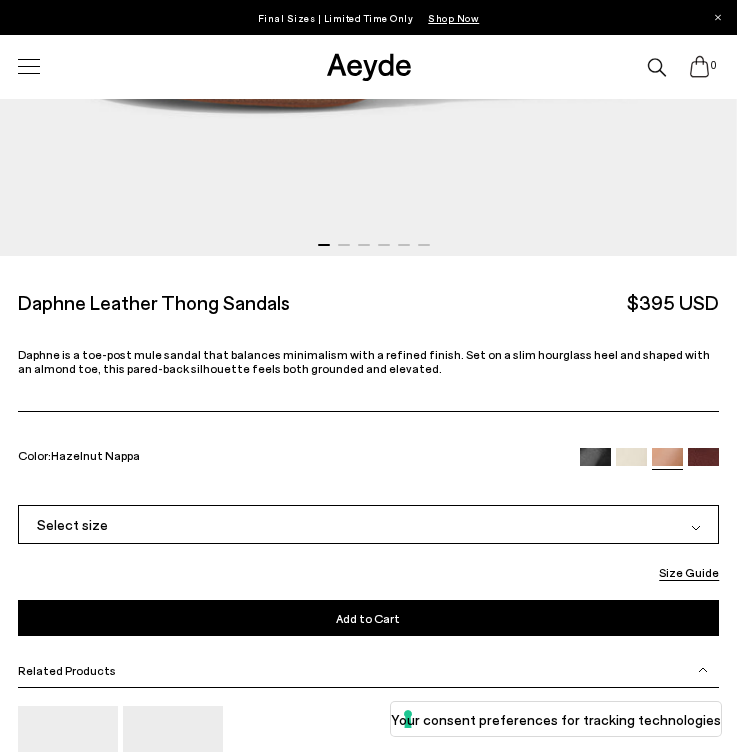 click on "Select size" at bounding box center (369, 524) 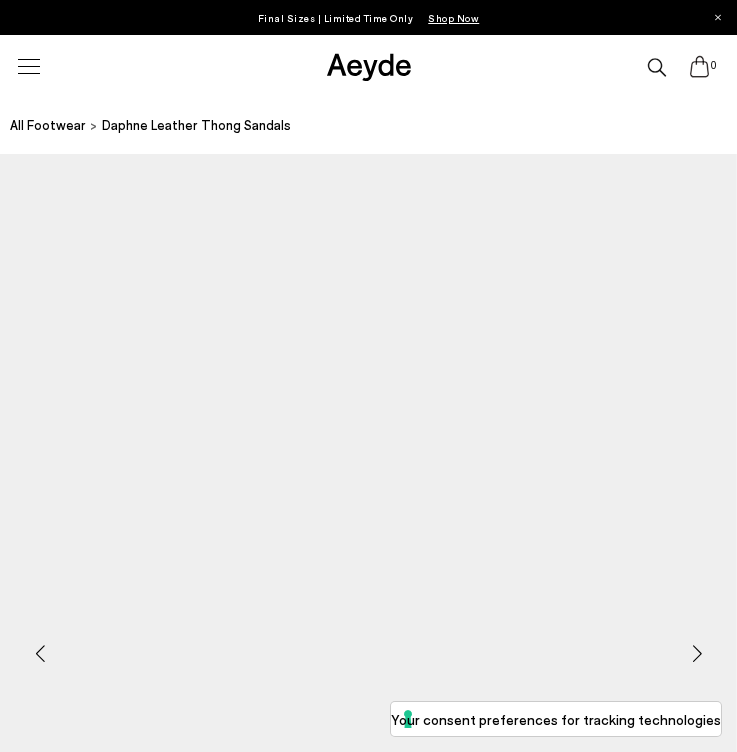 scroll, scrollTop: 1057, scrollLeft: 0, axis: vertical 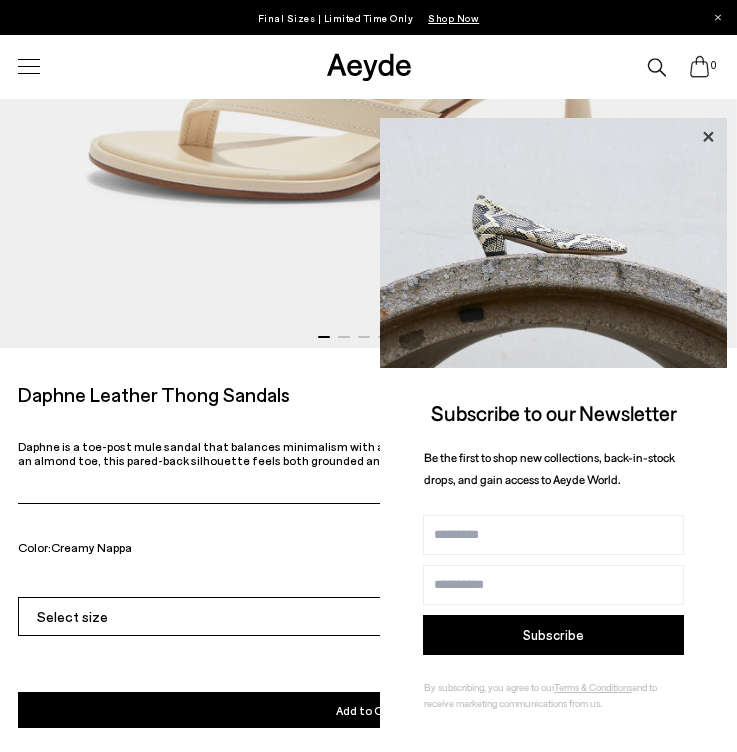 click 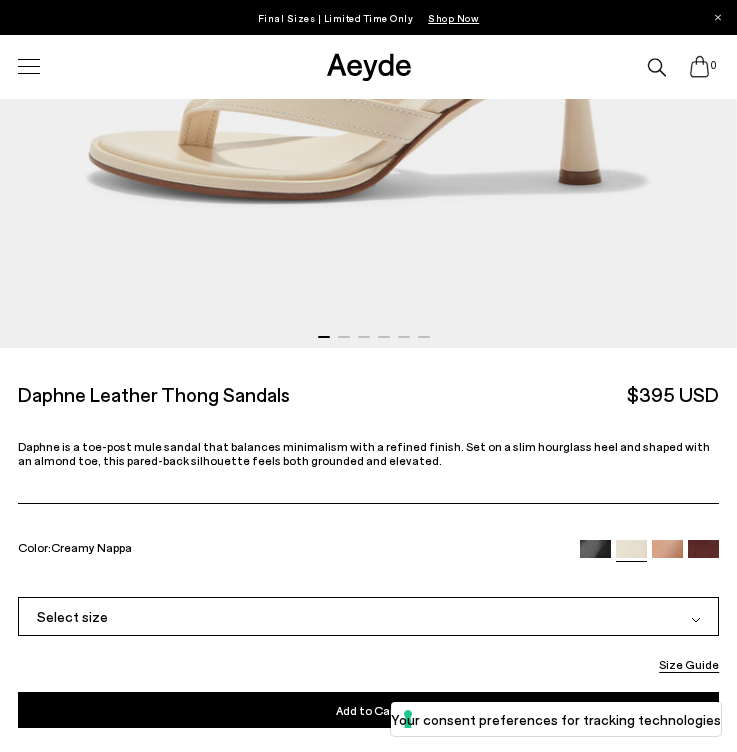 click at bounding box center (703, 555) 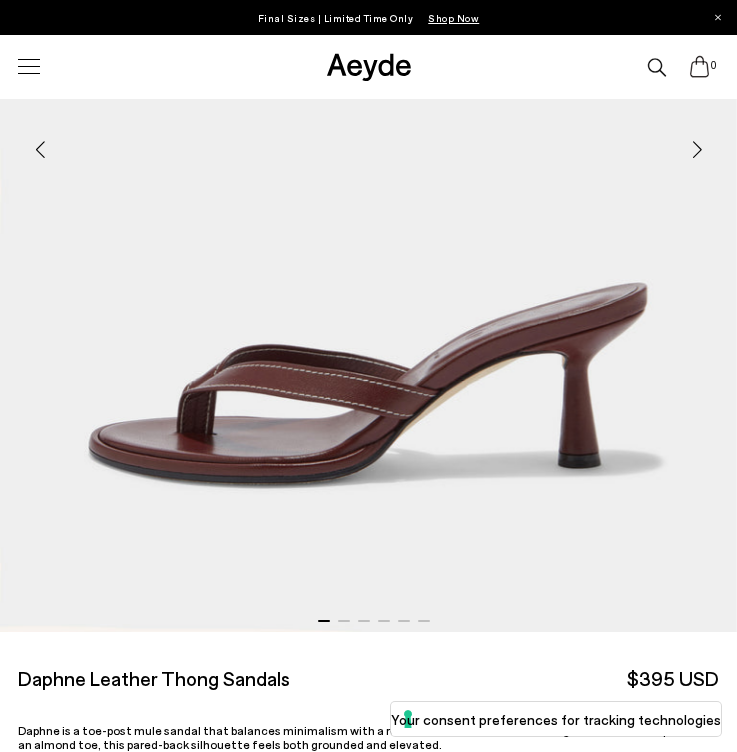 scroll, scrollTop: 526, scrollLeft: 0, axis: vertical 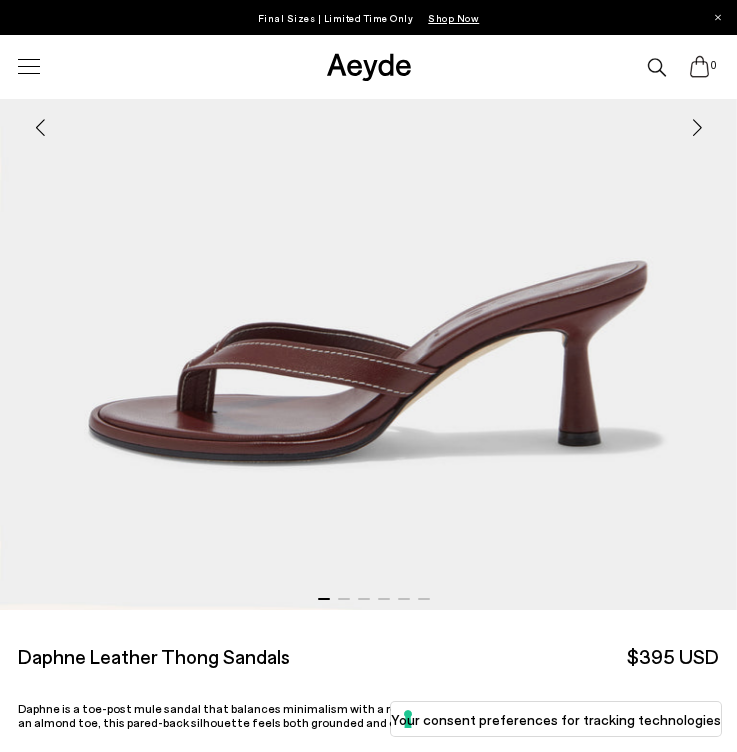 click at bounding box center (368, 119) 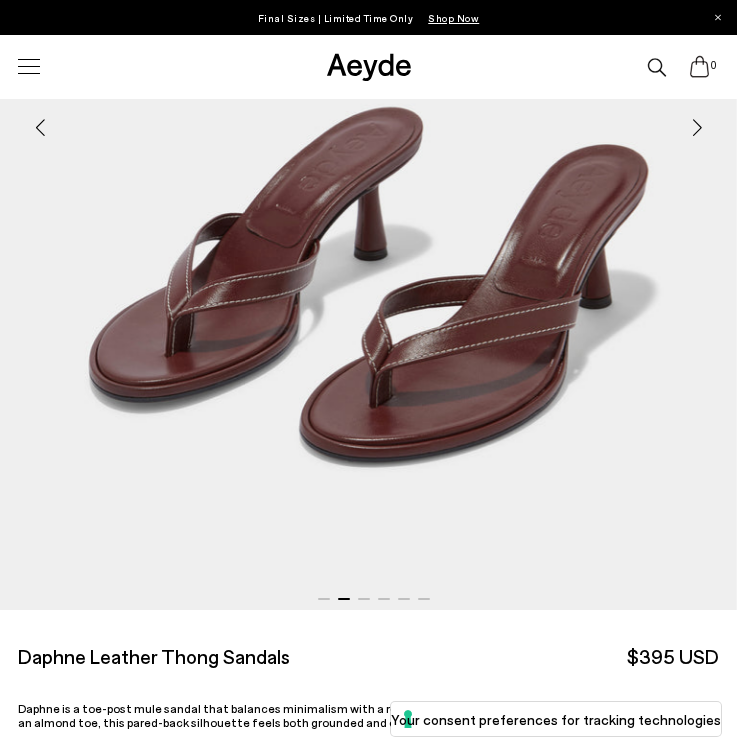 click at bounding box center [364, 599] 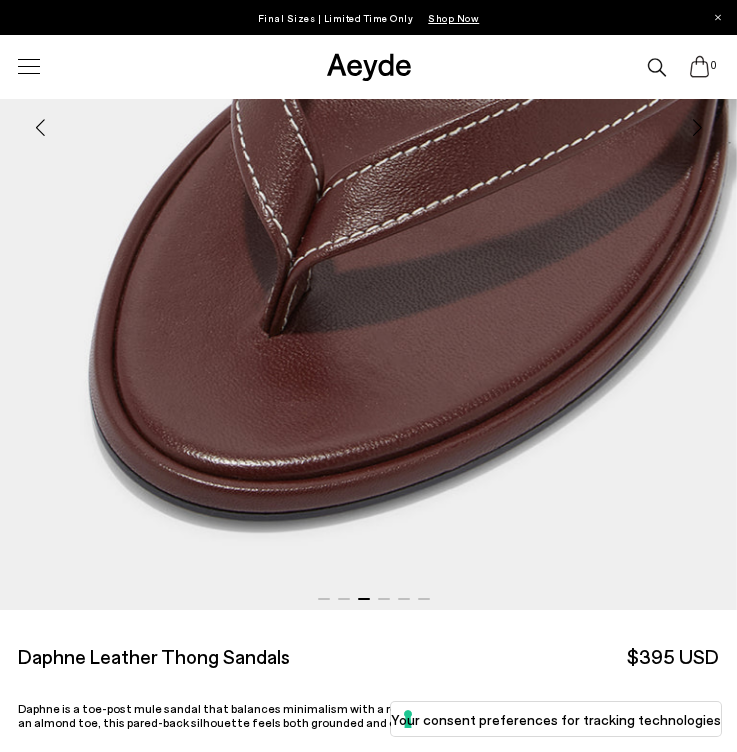 click at bounding box center (384, 599) 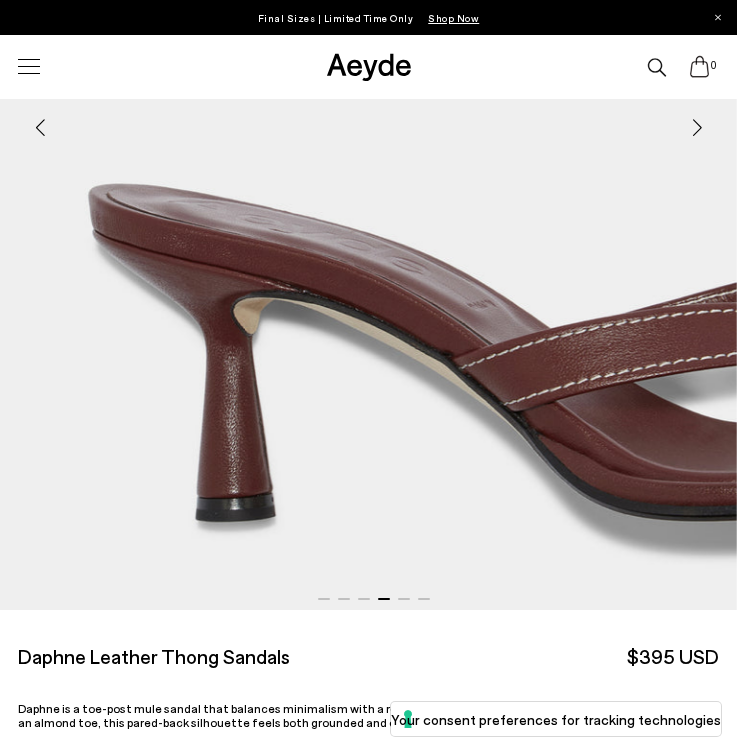 click at bounding box center (404, 599) 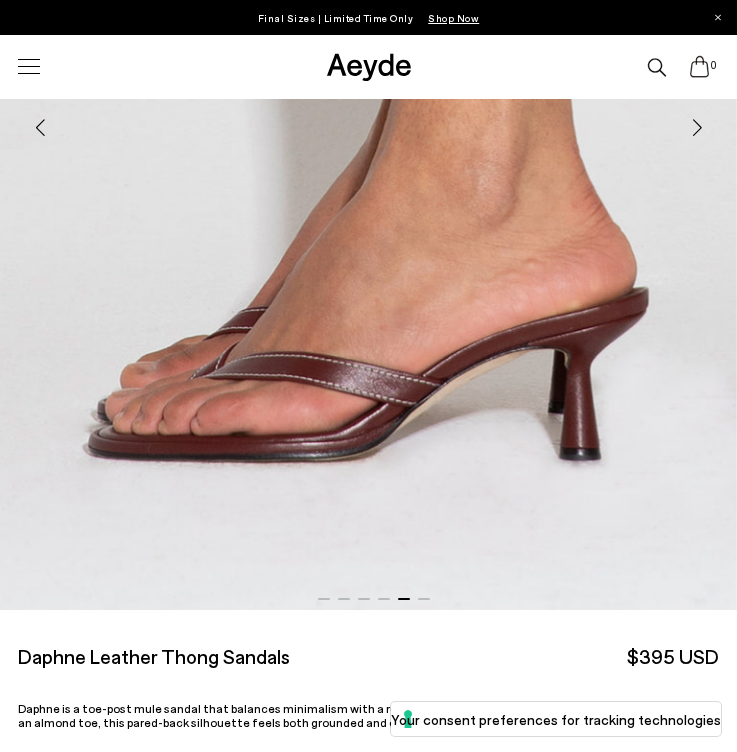 click at bounding box center [424, 599] 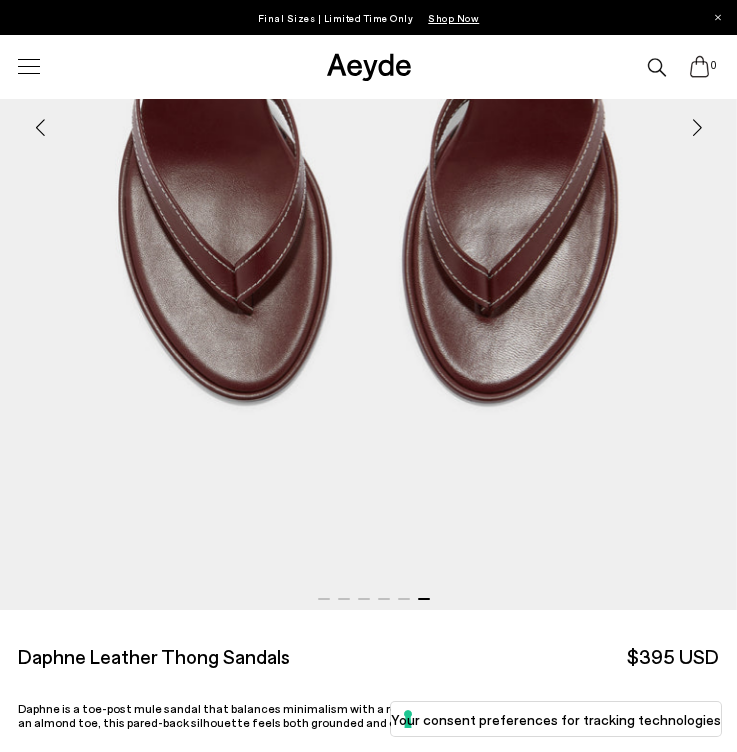 click at bounding box center [324, 599] 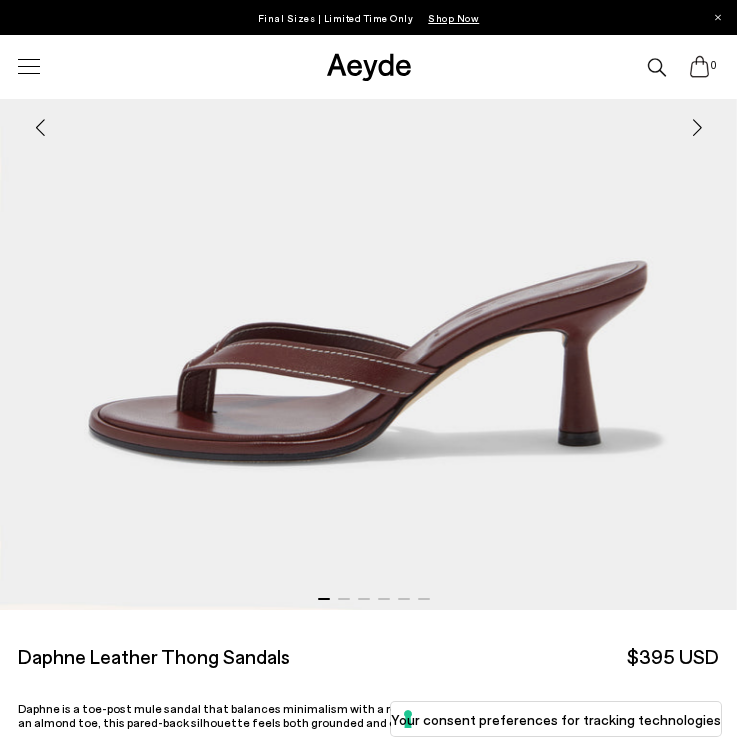 click at bounding box center [344, 599] 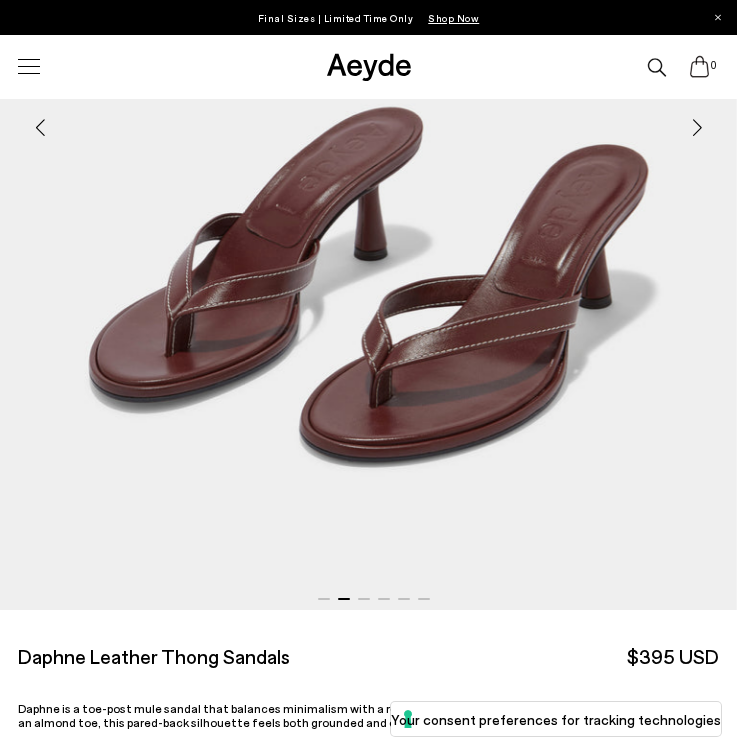 click at bounding box center (364, 599) 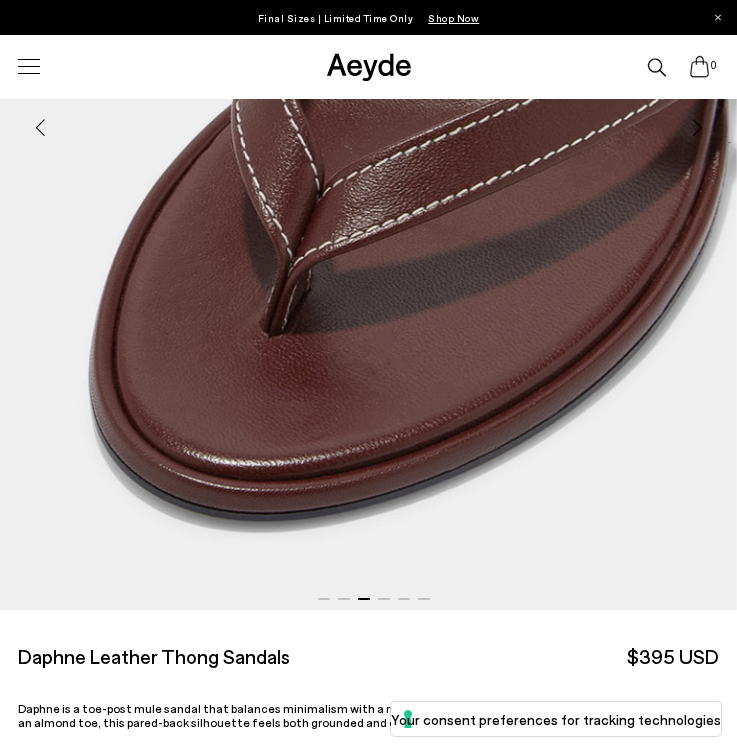 click at bounding box center (384, 599) 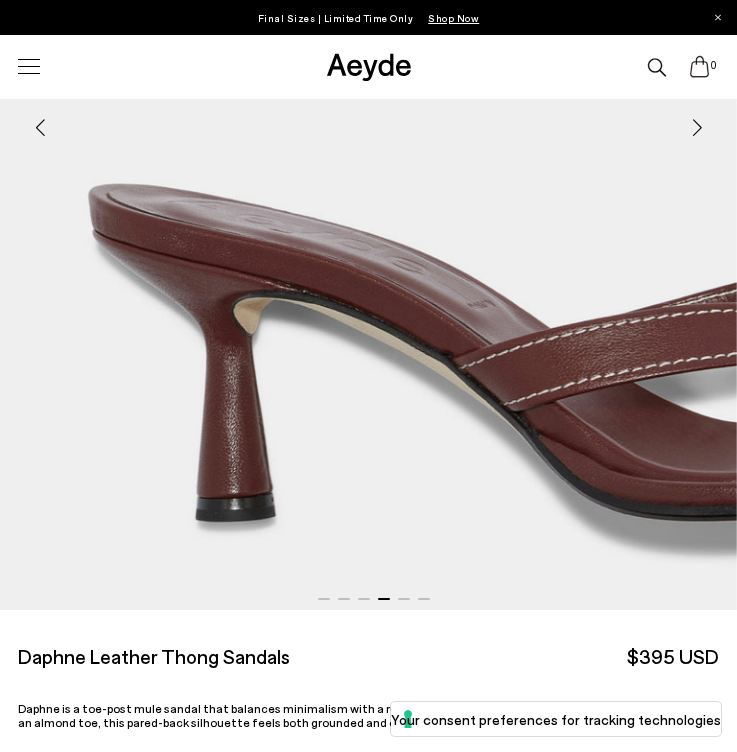 click at bounding box center [404, 599] 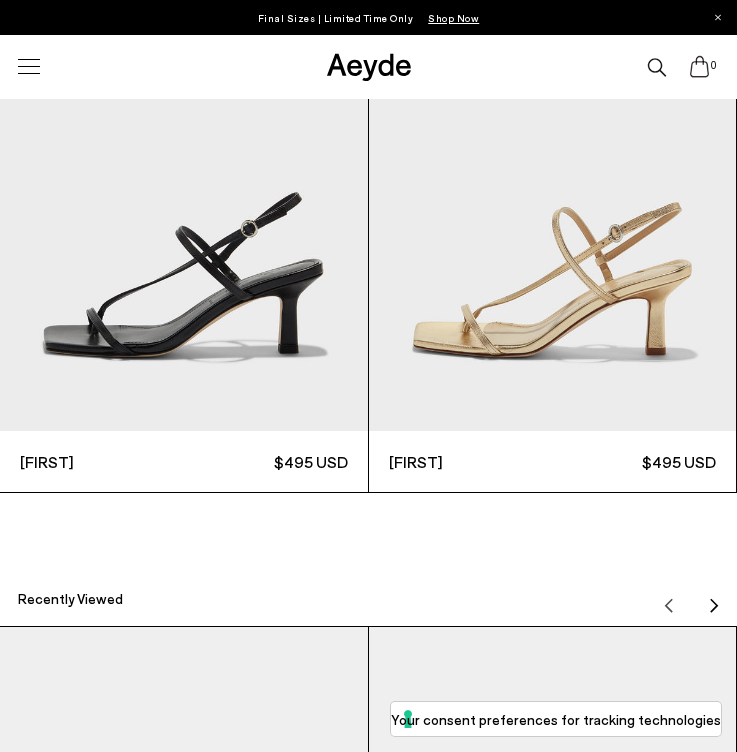 scroll, scrollTop: 2035, scrollLeft: 0, axis: vertical 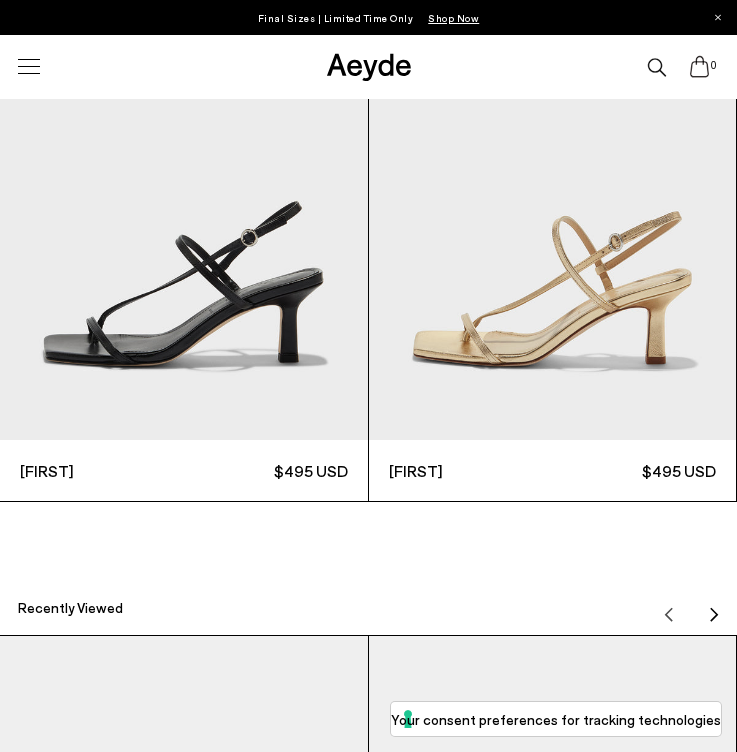 click at bounding box center (714, 607) 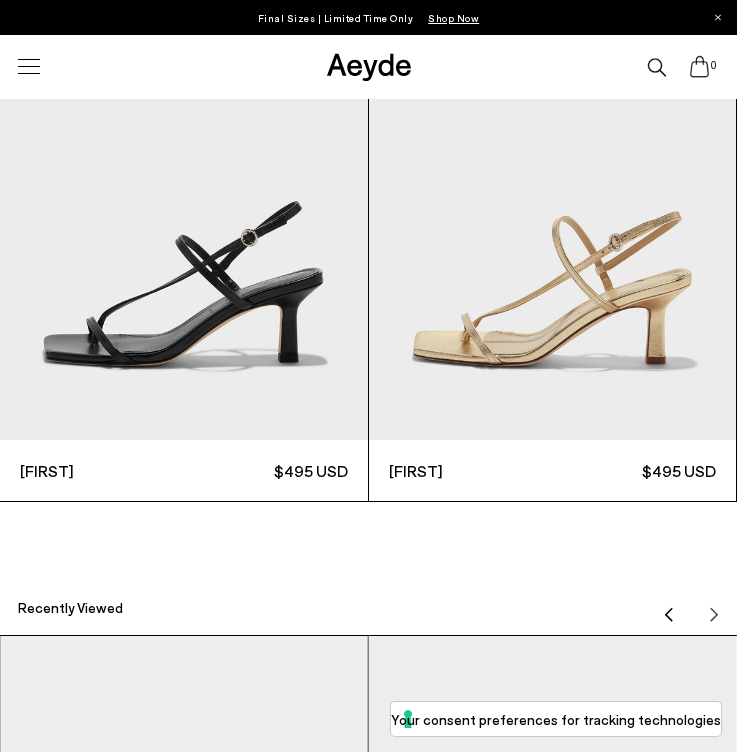 click at bounding box center [669, 615] 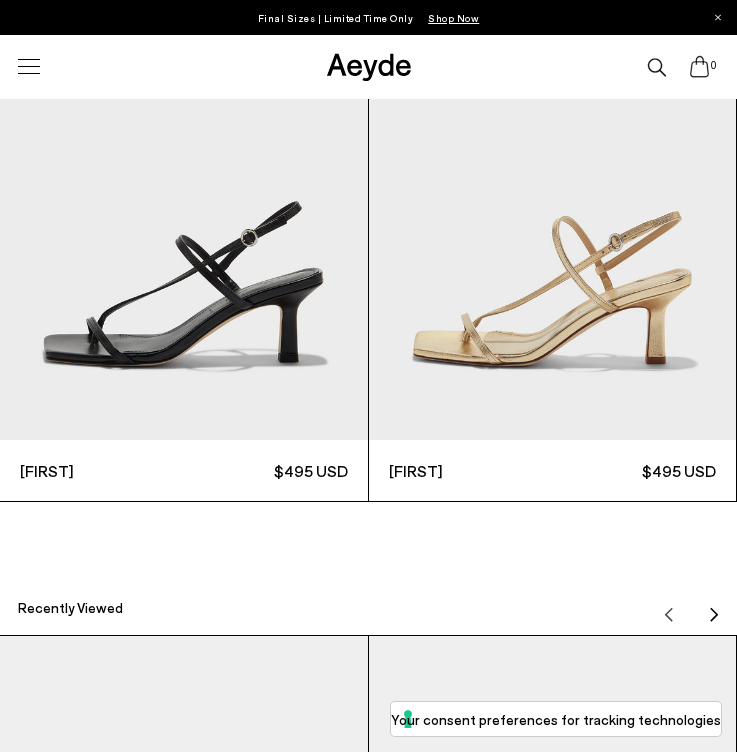 click at bounding box center [553, 195] 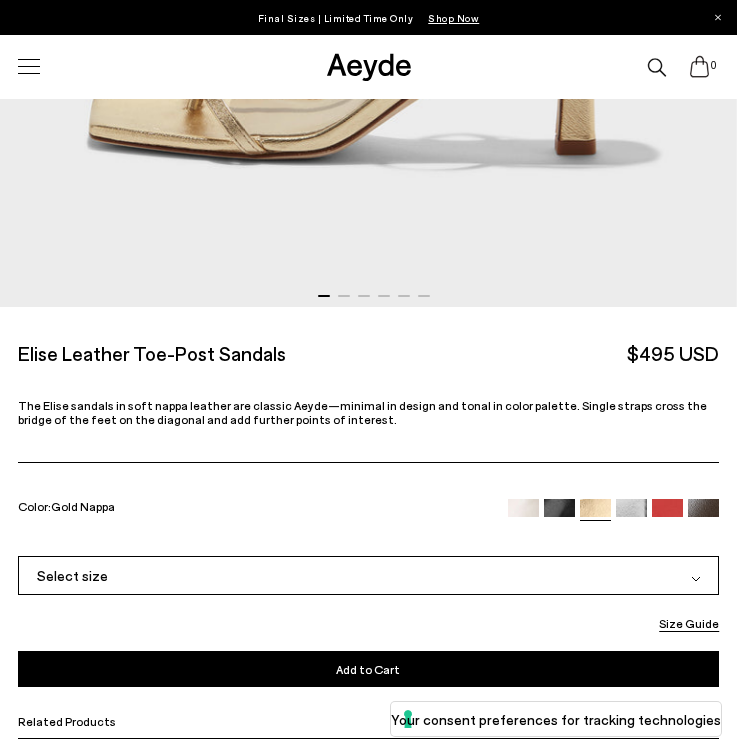 scroll, scrollTop: 862, scrollLeft: 0, axis: vertical 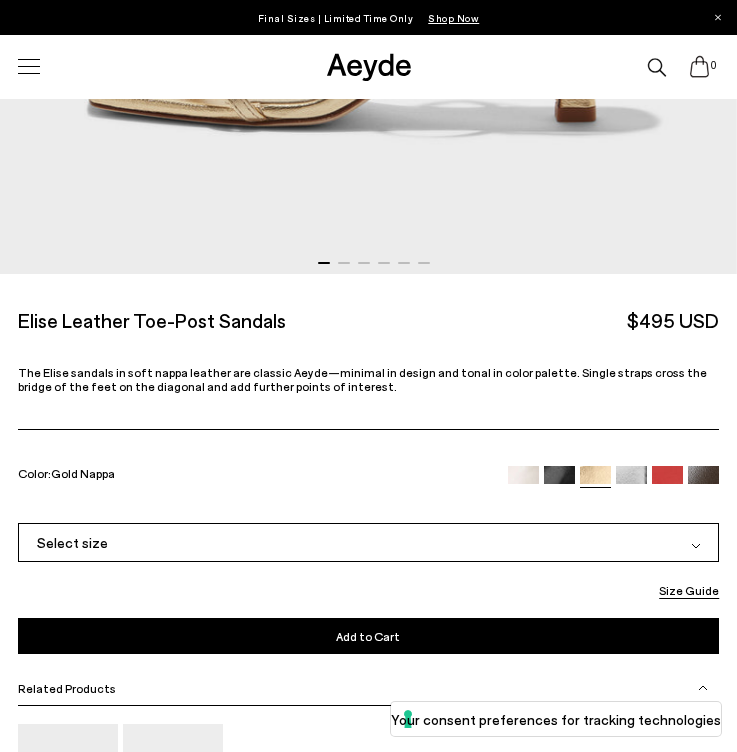 click at bounding box center (523, 481) 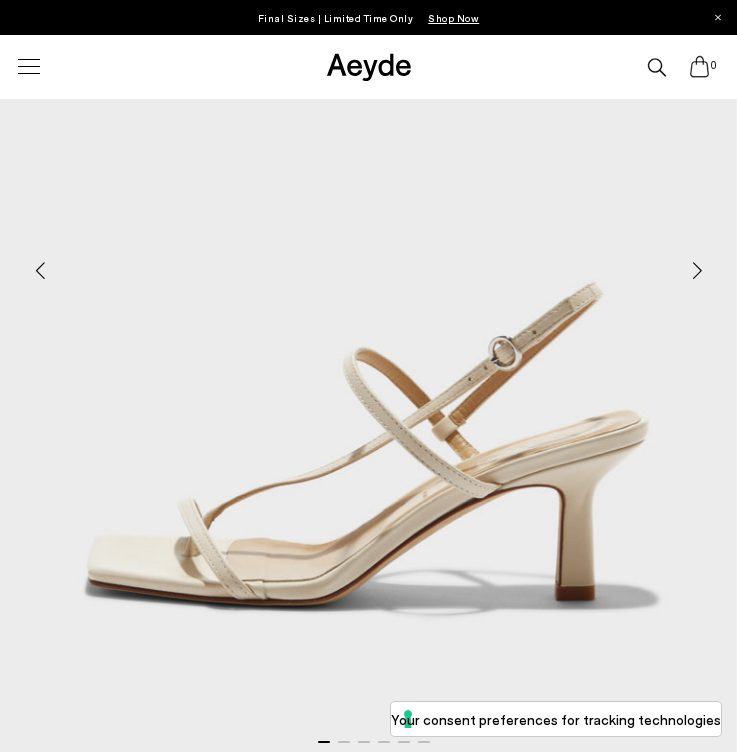 scroll, scrollTop: 384, scrollLeft: 0, axis: vertical 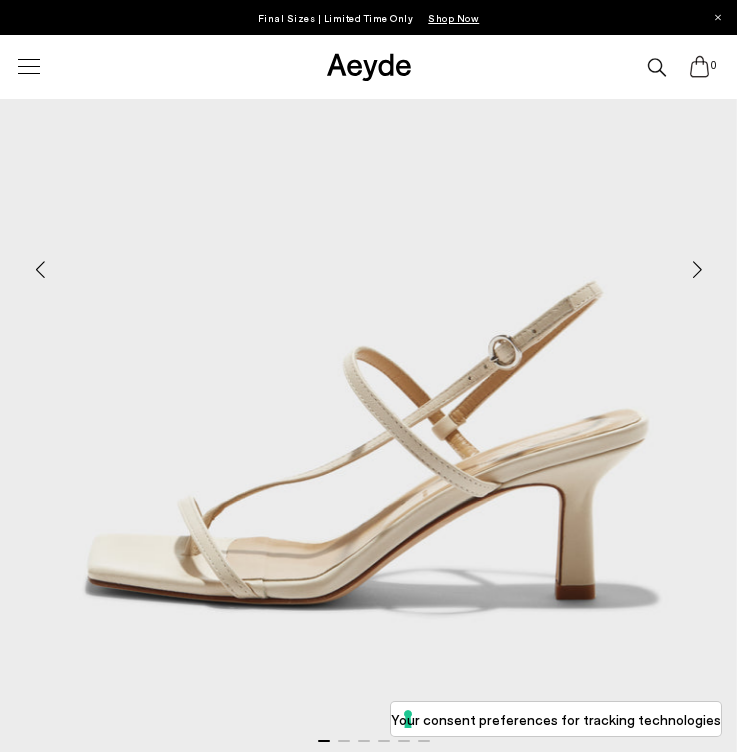 click at bounding box center [697, 269] 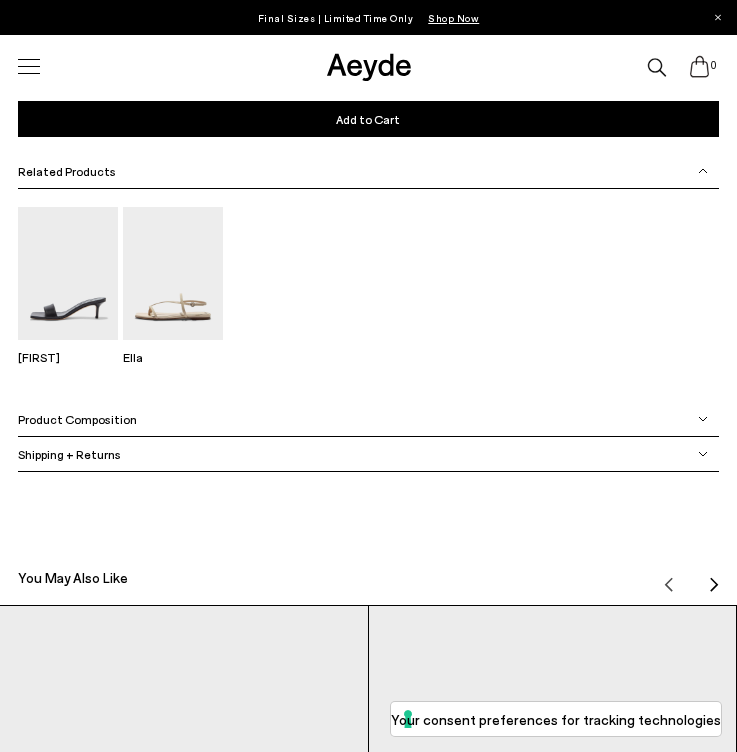 scroll, scrollTop: 1383, scrollLeft: 0, axis: vertical 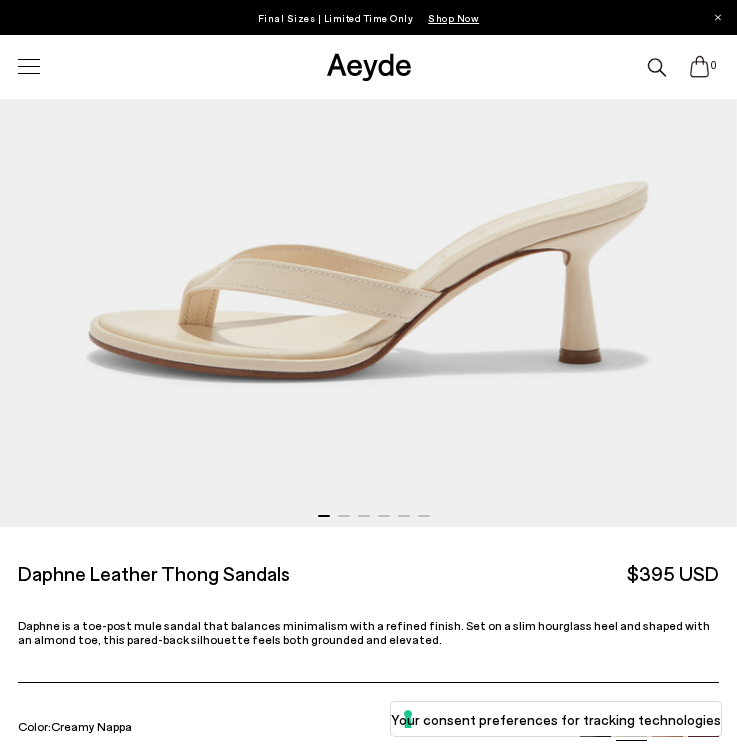 click at bounding box center [368, 36] 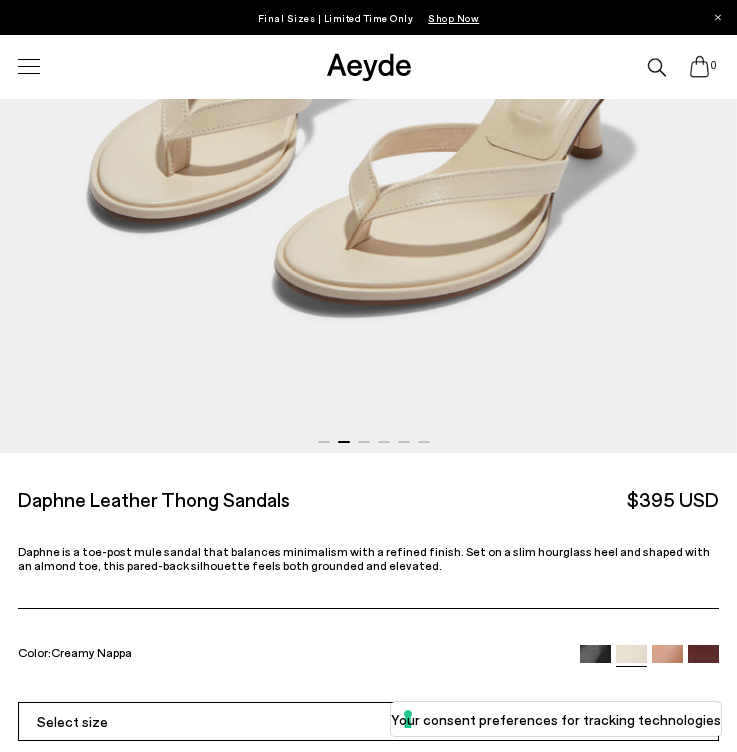 scroll, scrollTop: 710, scrollLeft: 0, axis: vertical 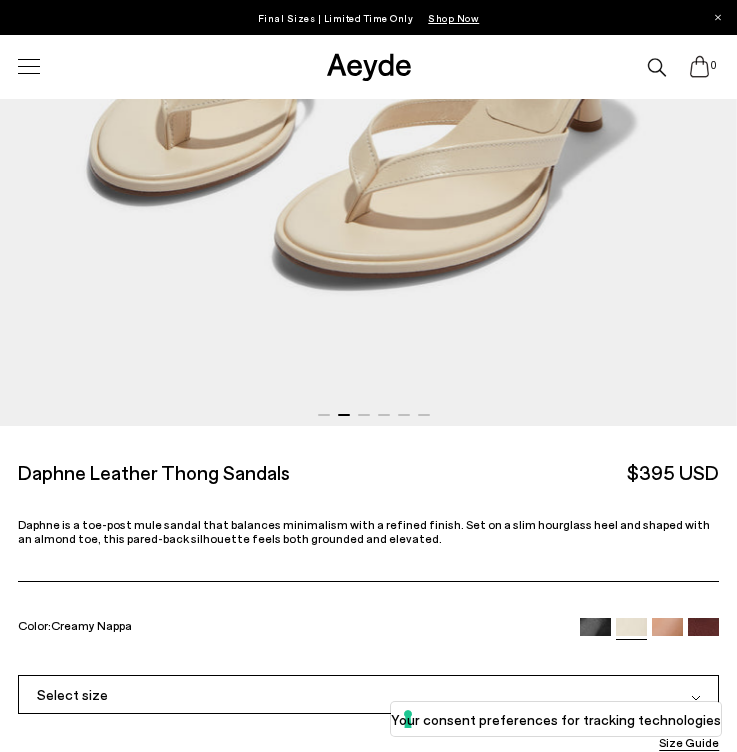 click at bounding box center [667, 633] 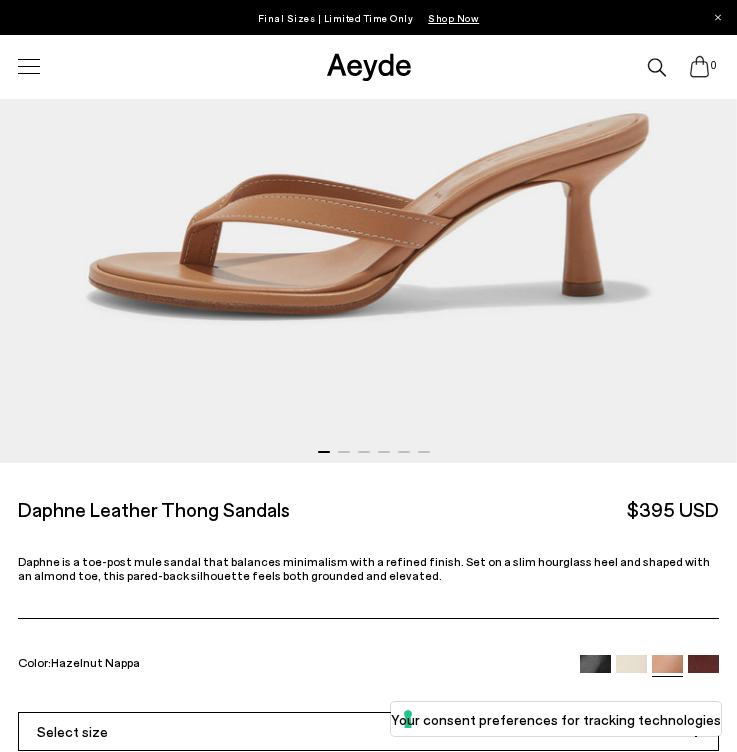 scroll, scrollTop: 698, scrollLeft: 0, axis: vertical 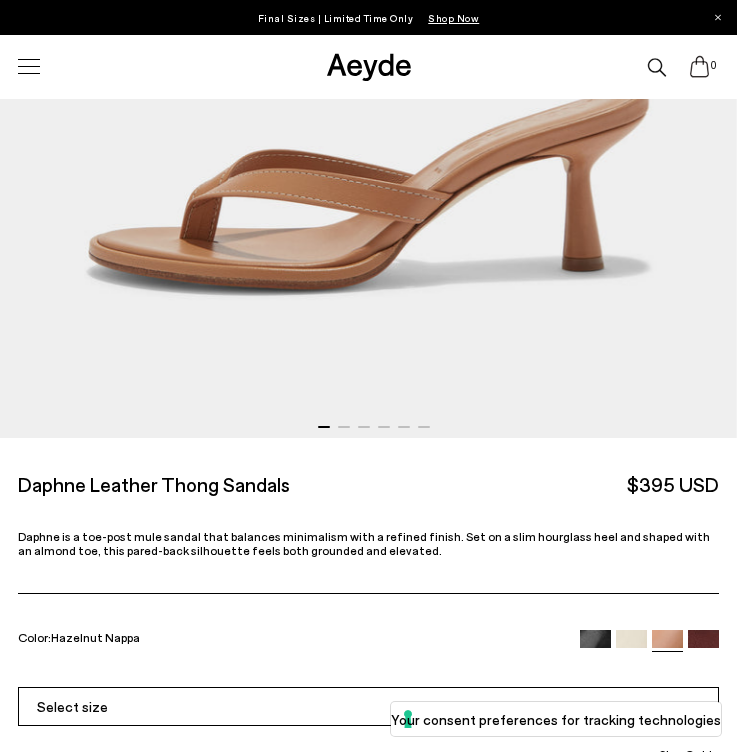 click on "Select size" at bounding box center [369, 706] 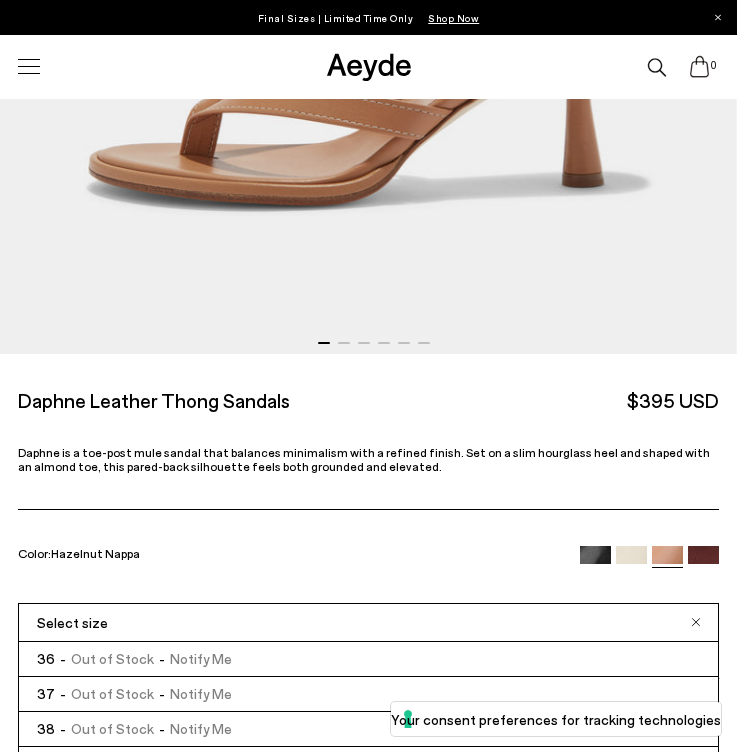 scroll, scrollTop: 795, scrollLeft: 0, axis: vertical 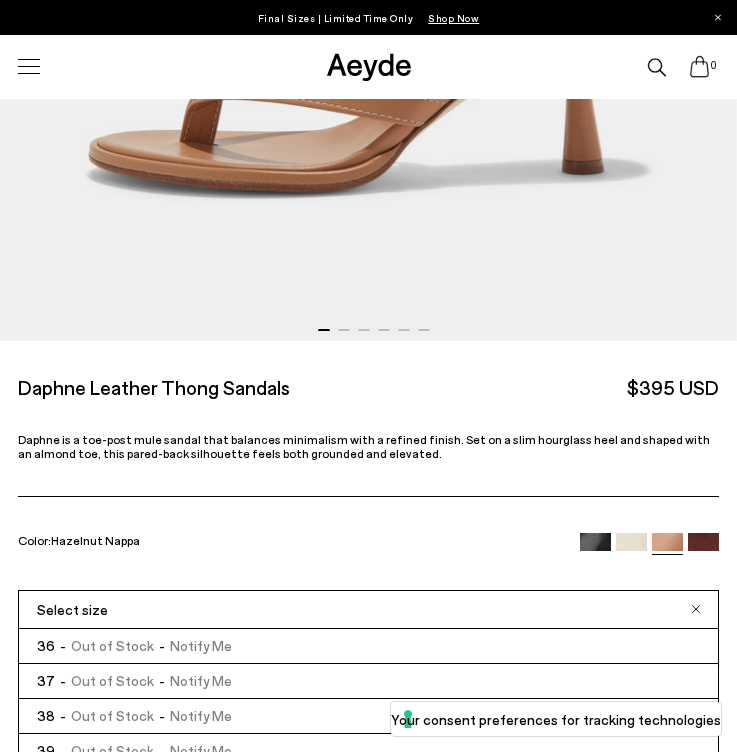click at bounding box center (703, 548) 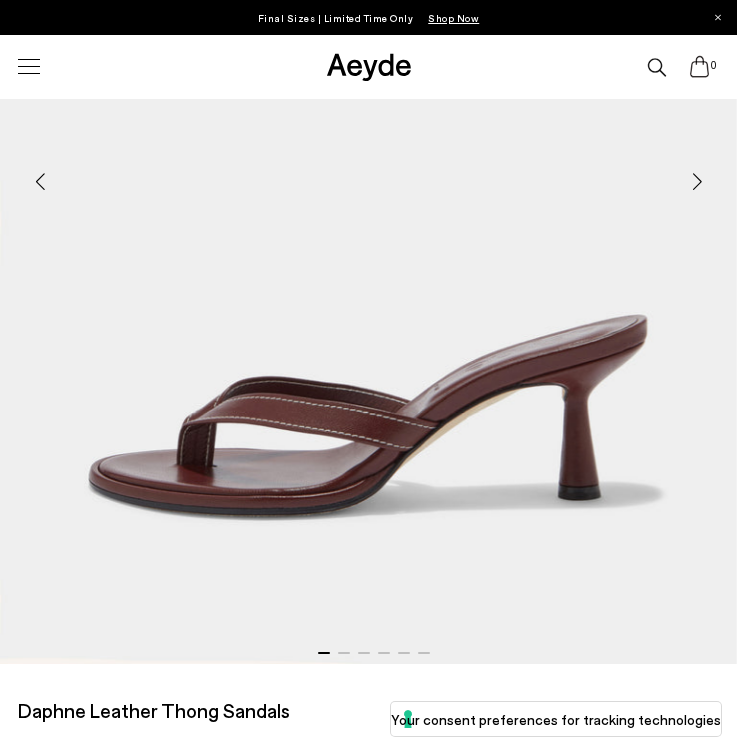 scroll, scrollTop: 483, scrollLeft: 0, axis: vertical 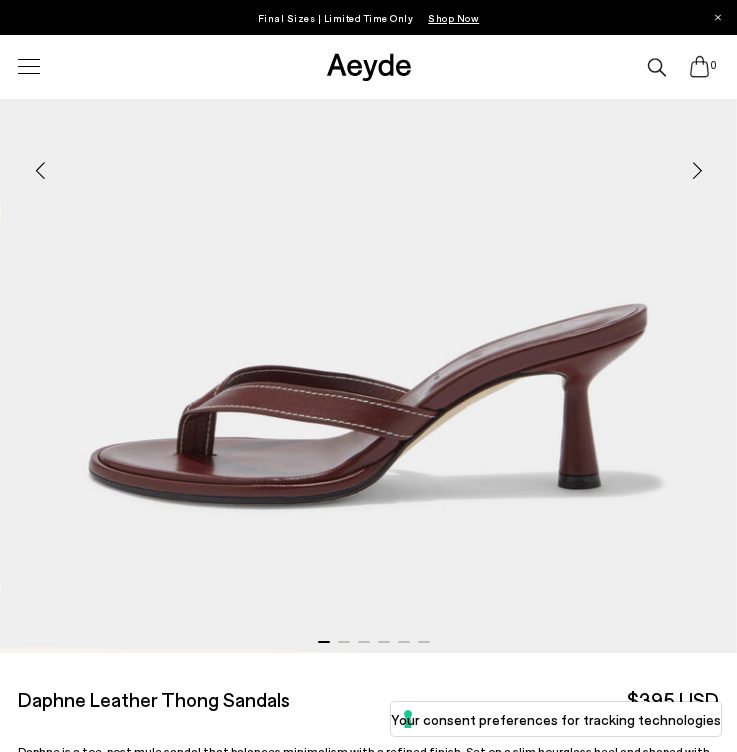 click at bounding box center [697, 170] 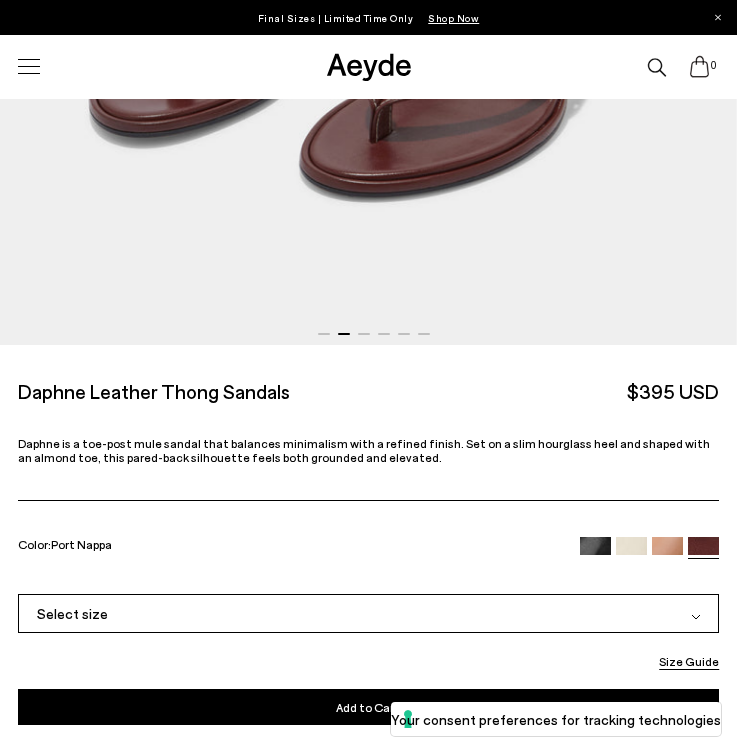 scroll, scrollTop: 813, scrollLeft: 0, axis: vertical 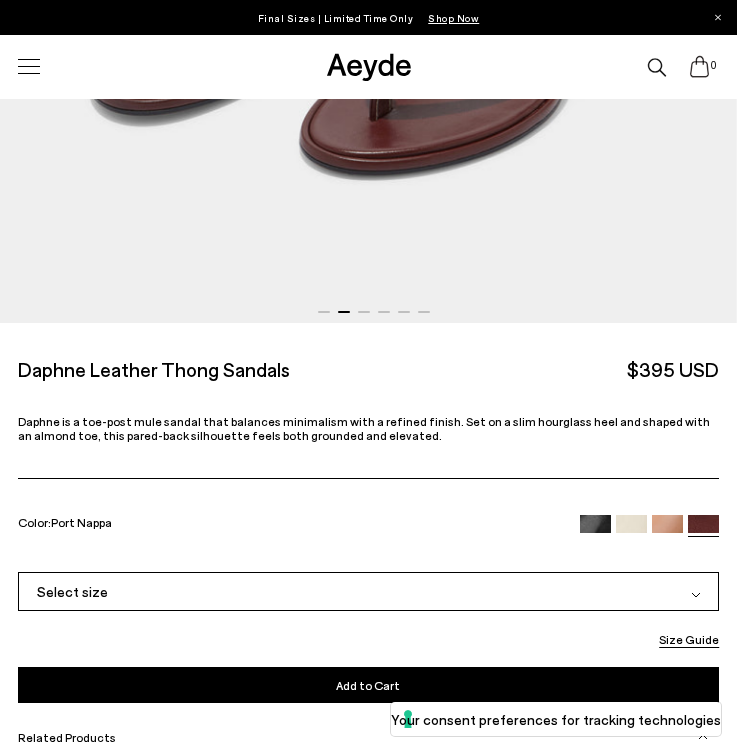 click on "Please Select a Color
[COLOR]
[COLOR]
[COLOR]
[COLOR]
[COLOR]
Select size
36 - -" at bounding box center [368, 637] 